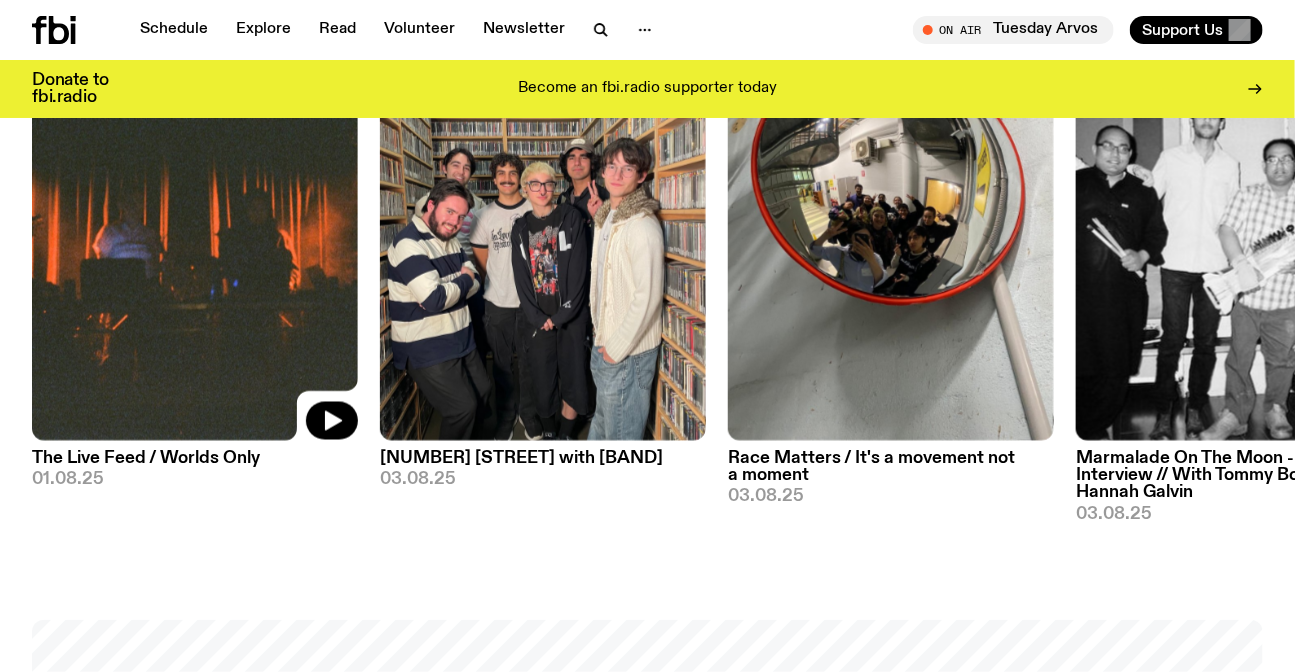 scroll, scrollTop: 894, scrollLeft: 0, axis: vertical 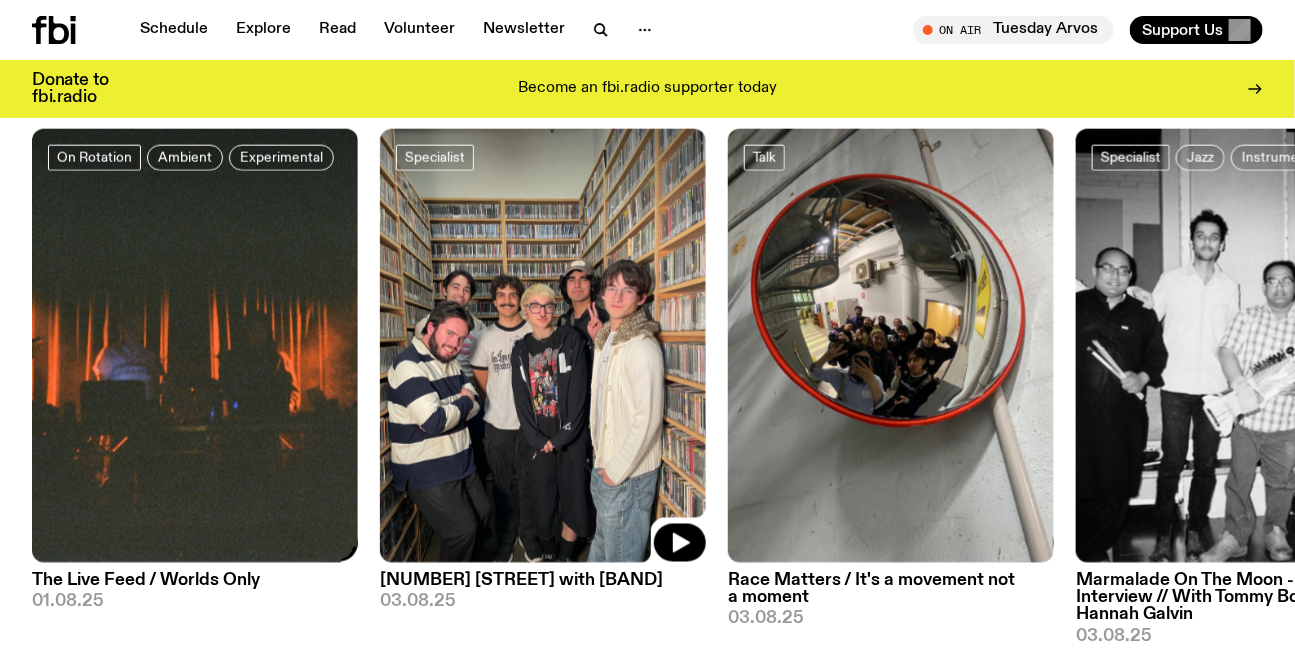 click at bounding box center (195, 346) 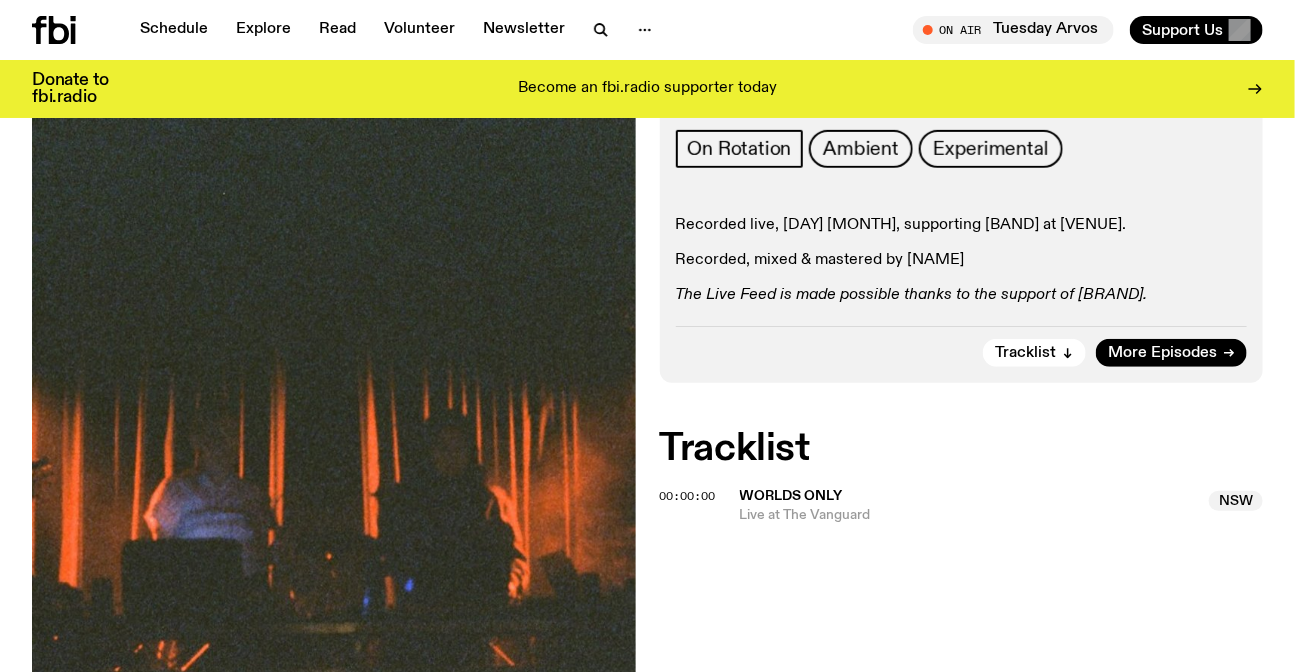 scroll, scrollTop: 78, scrollLeft: 0, axis: vertical 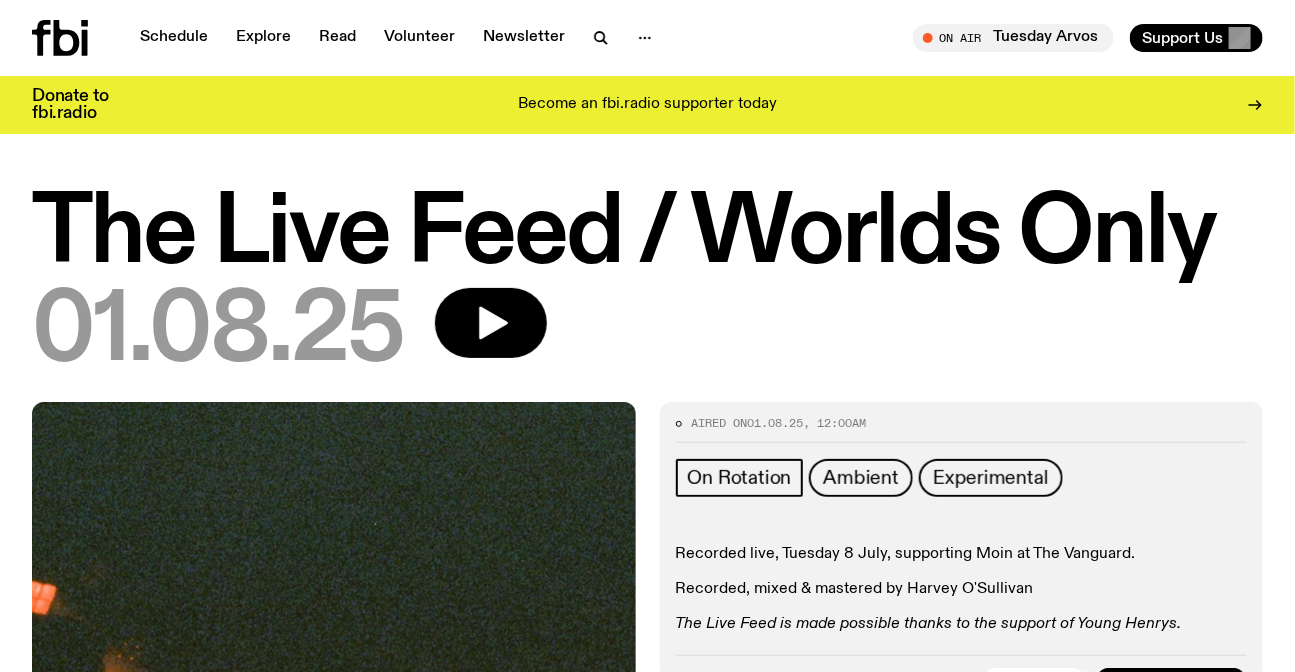 click on "The Live Feed / Worlds Only" at bounding box center (647, 235) 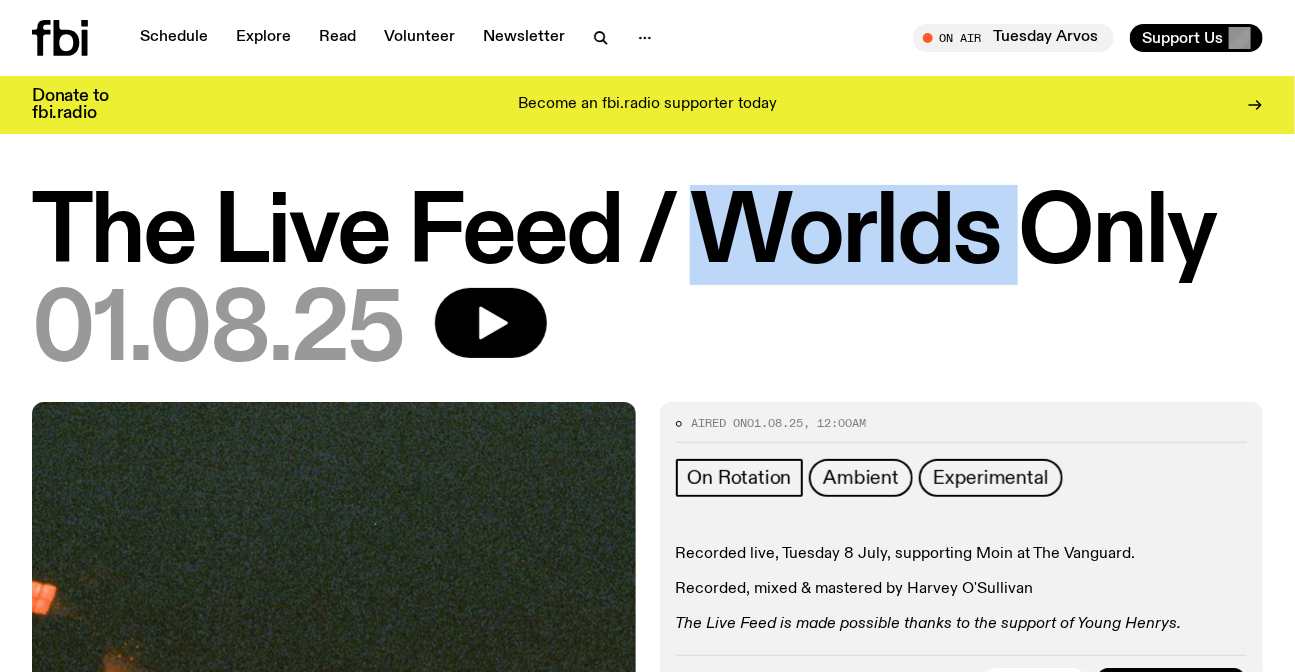 click on "The Live Feed / Worlds Only" at bounding box center (647, 235) 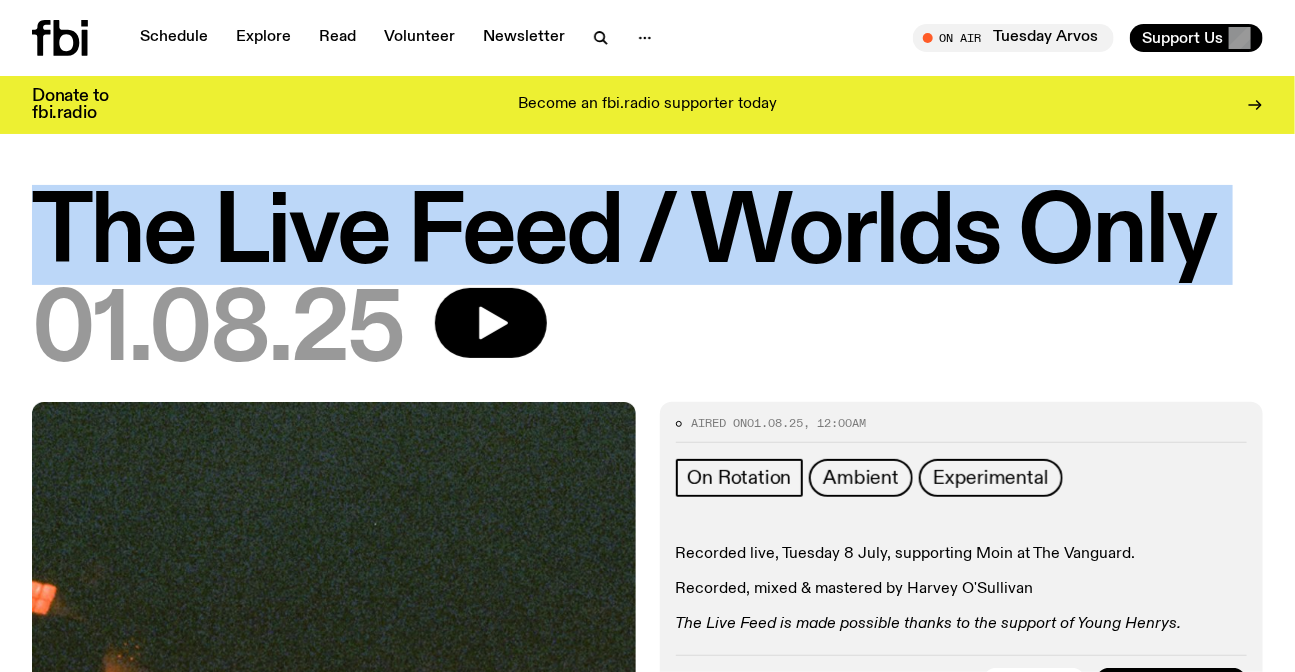 click on "The Live Feed / Worlds Only" at bounding box center (647, 235) 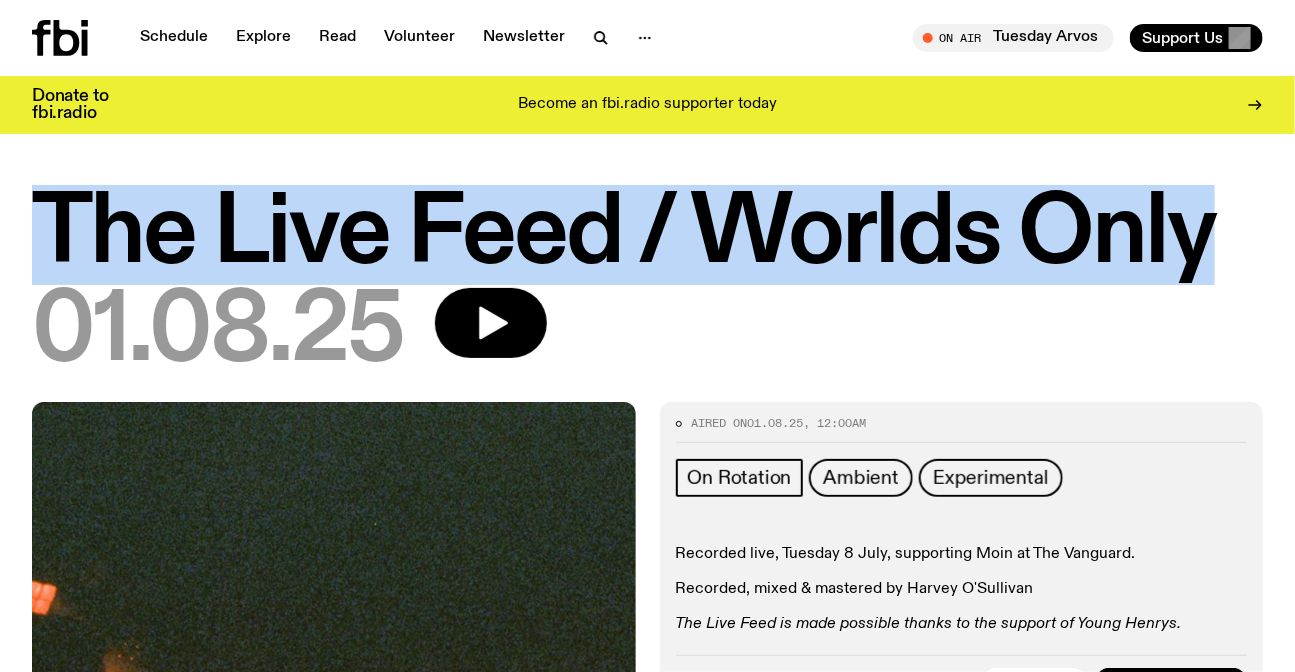 drag, startPoint x: 70, startPoint y: 220, endPoint x: 1308, endPoint y: 233, distance: 1238.0682 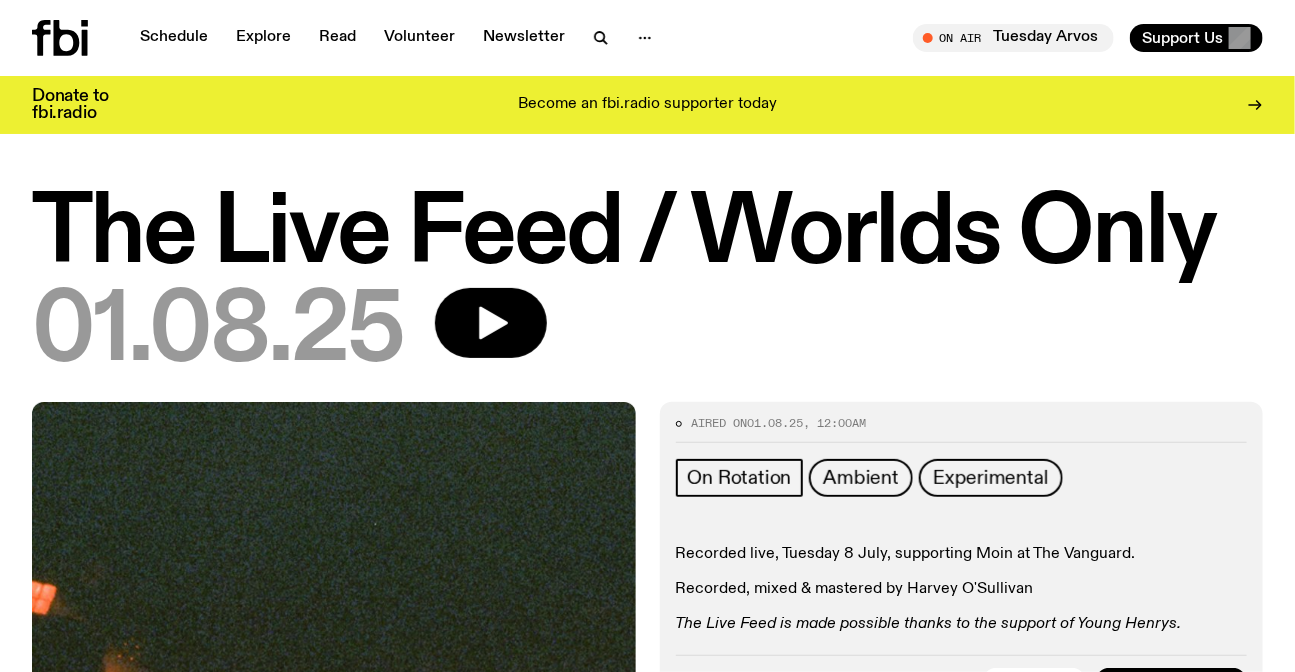 click on "The Live Feed / Worlds Only 01.08.25" at bounding box center [647, 284] 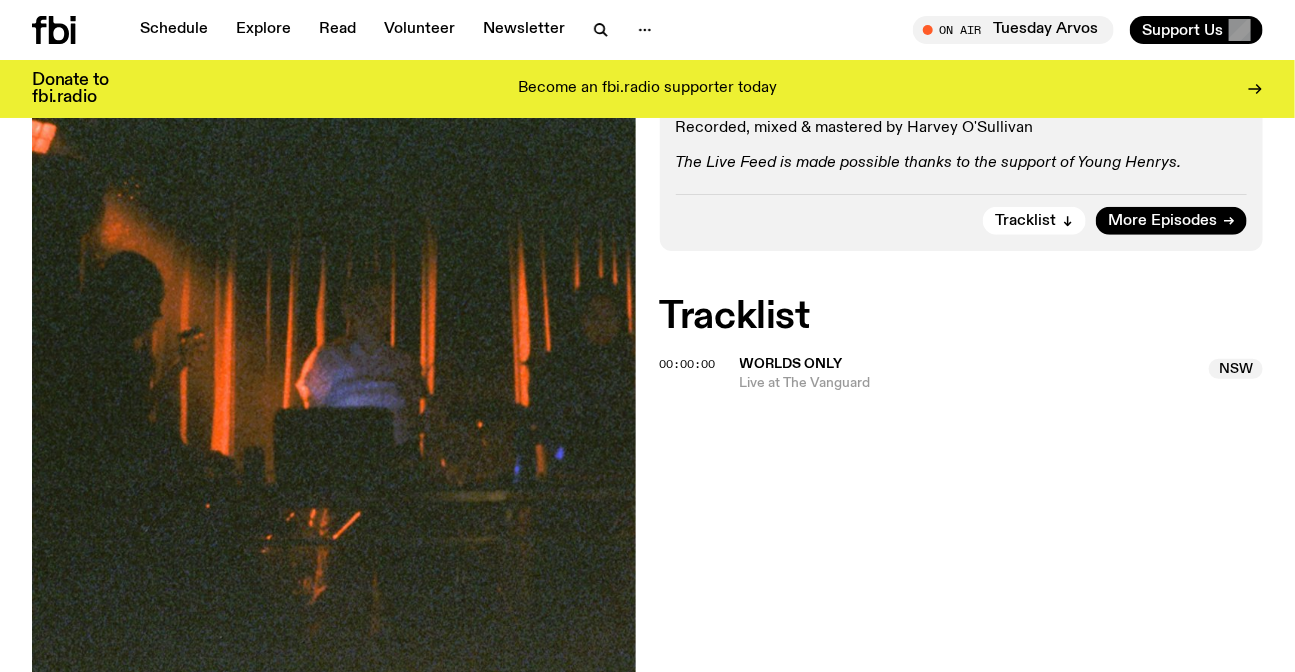 scroll, scrollTop: 533, scrollLeft: 0, axis: vertical 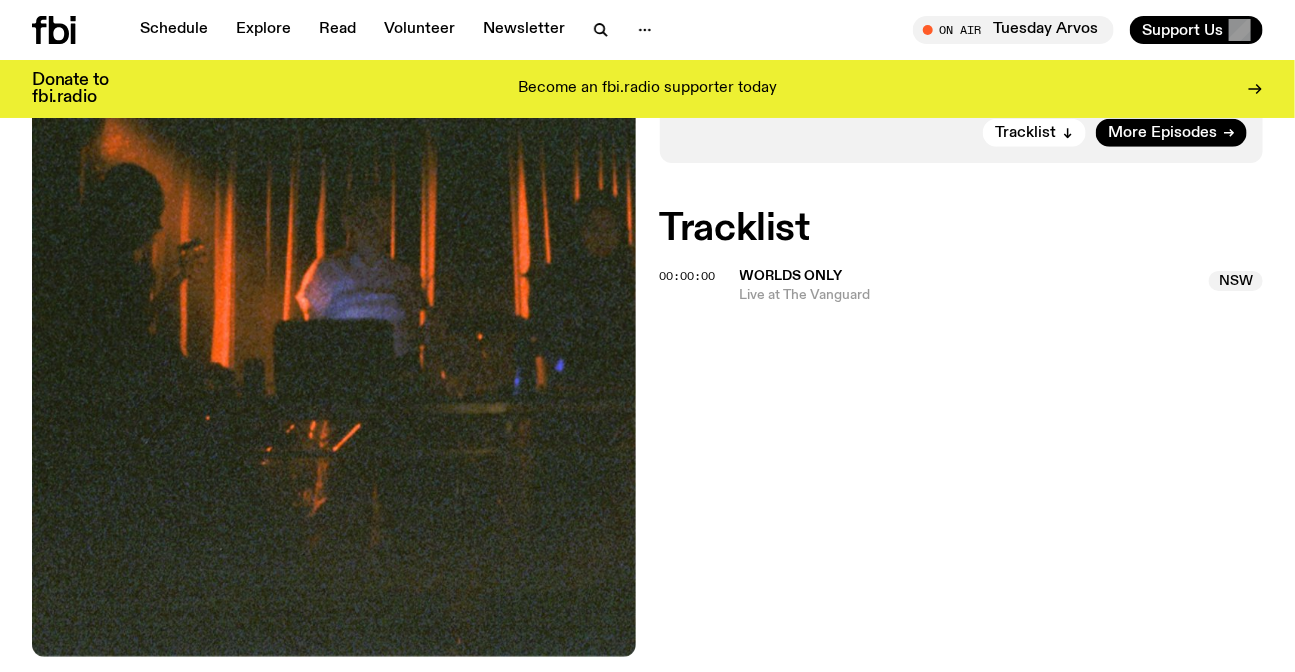 click on "Donate to fbi.radio Become an fbi.radio supporter today" at bounding box center [647, 89] 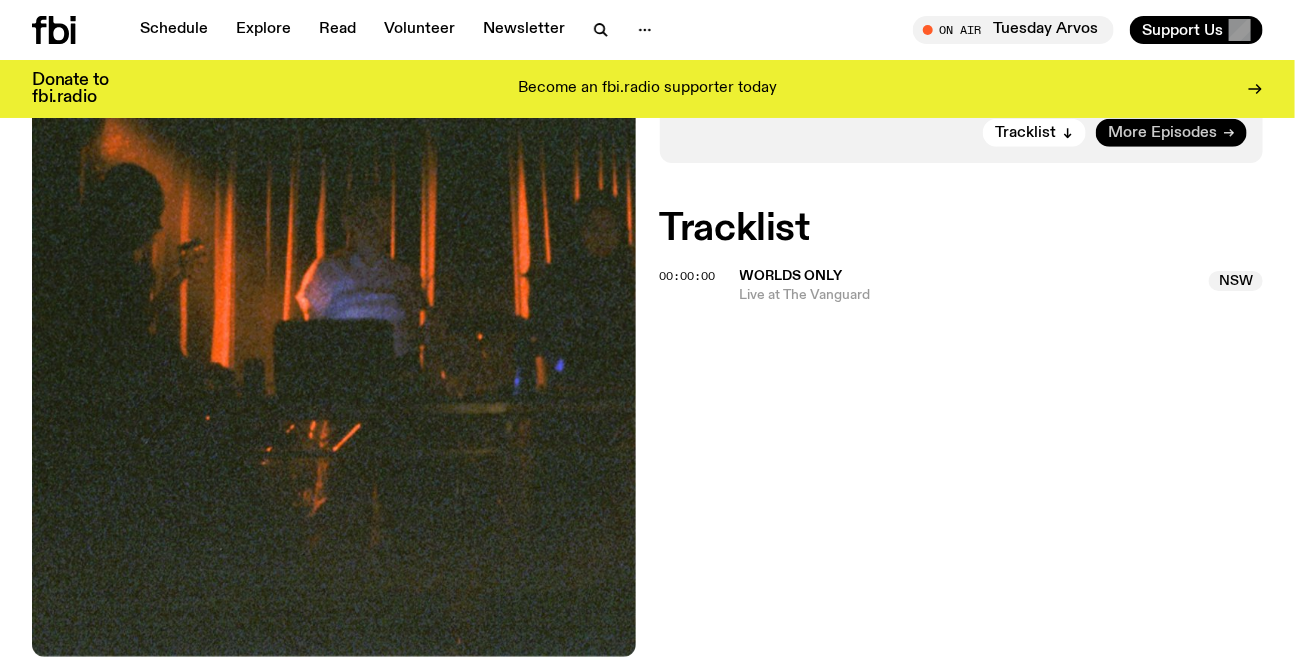 click on "More Episodes" at bounding box center (1162, 133) 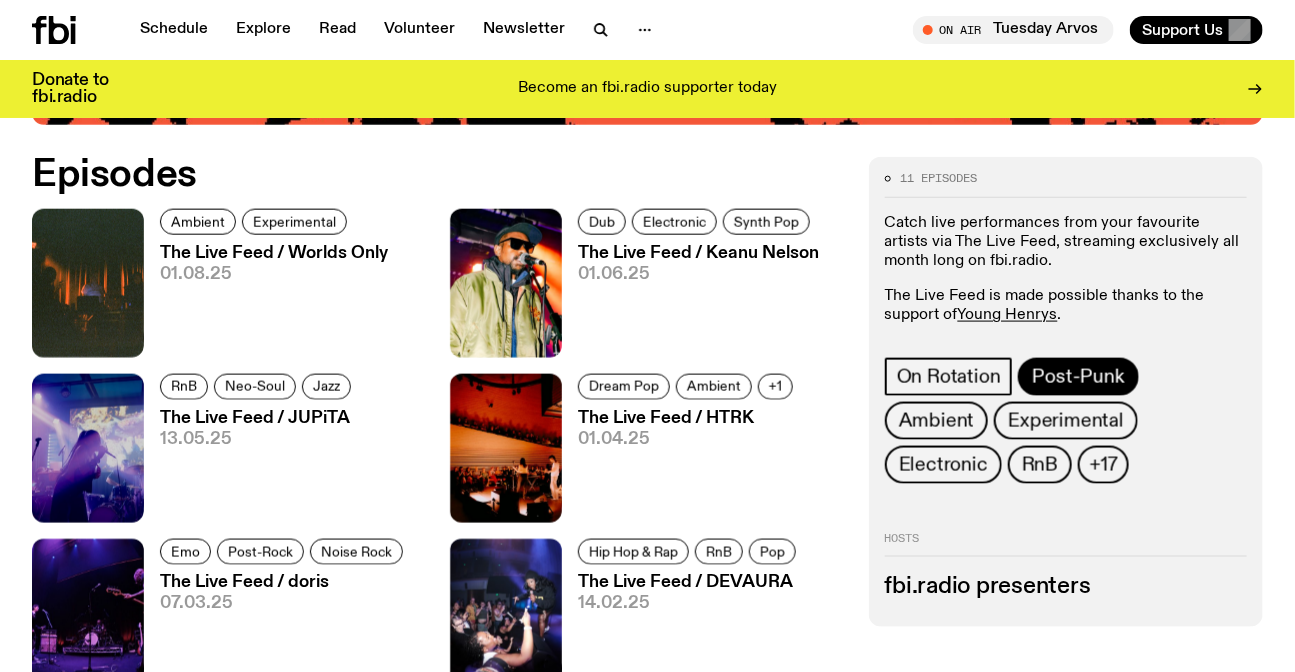scroll, scrollTop: 894, scrollLeft: 0, axis: vertical 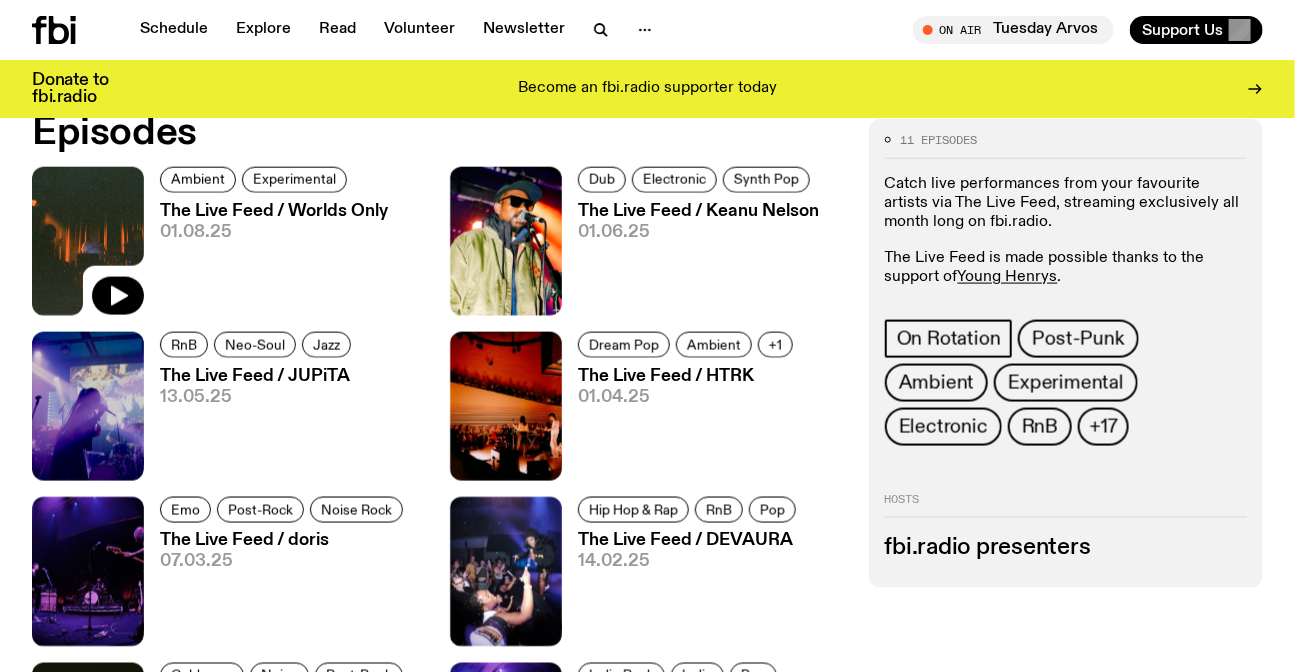 click 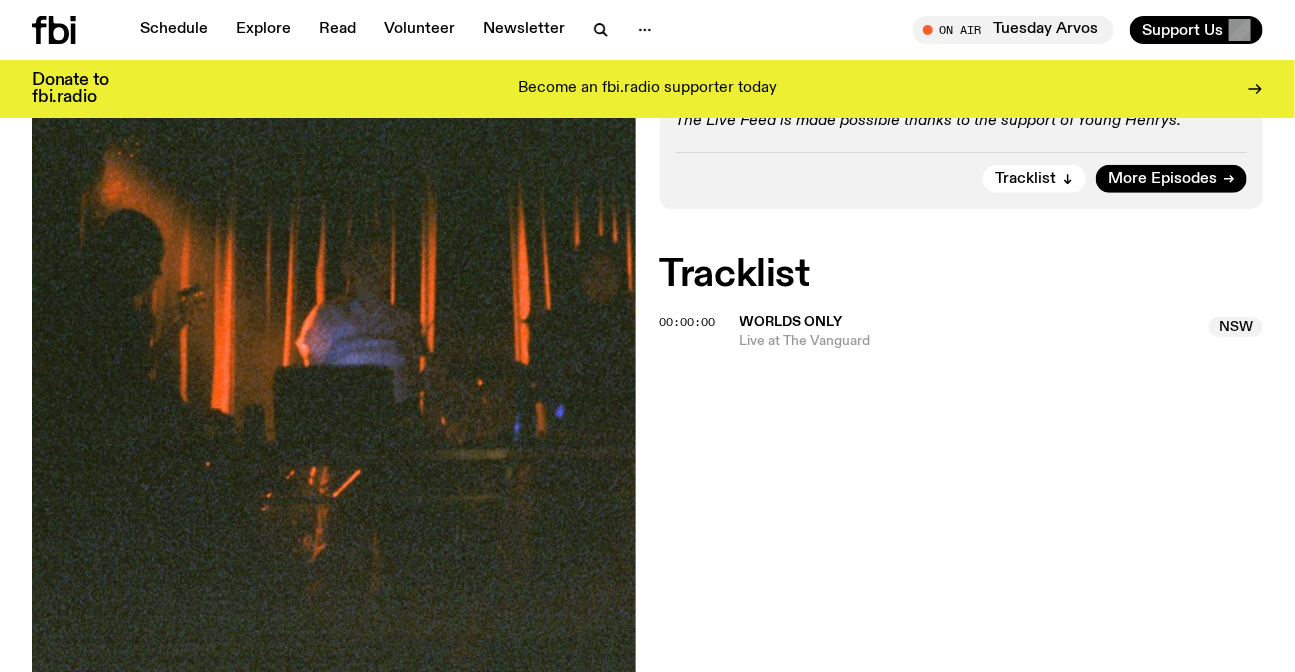 scroll, scrollTop: 441, scrollLeft: 0, axis: vertical 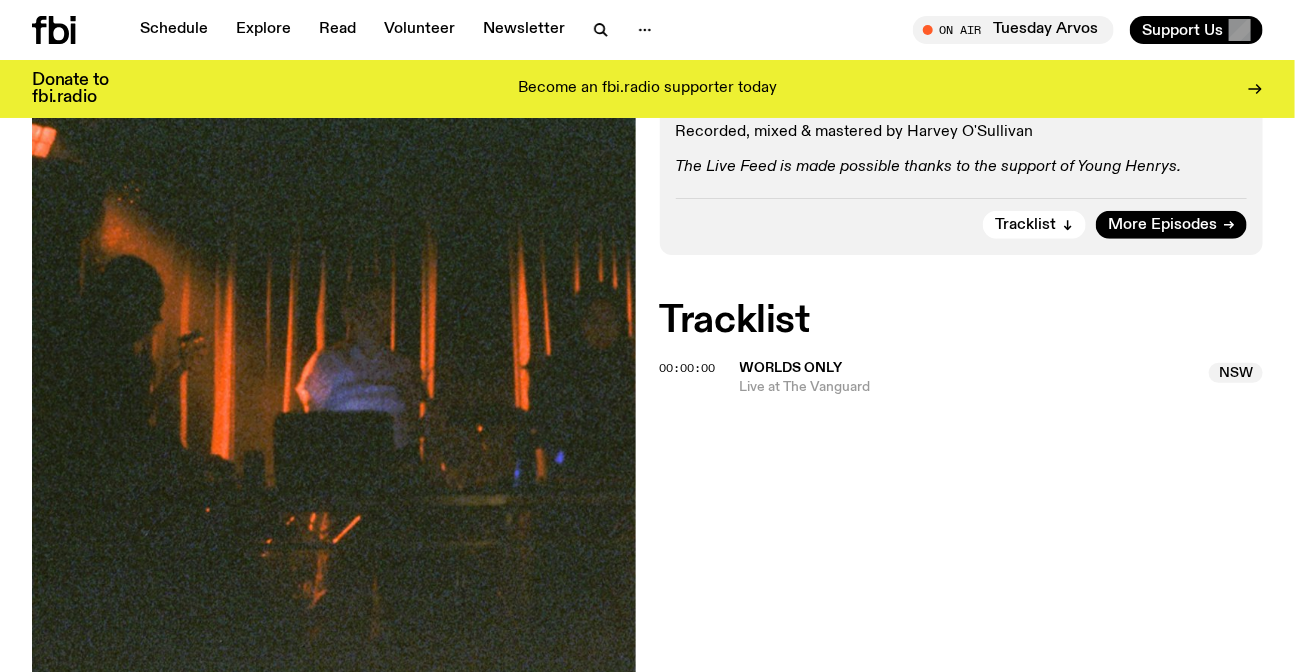 click 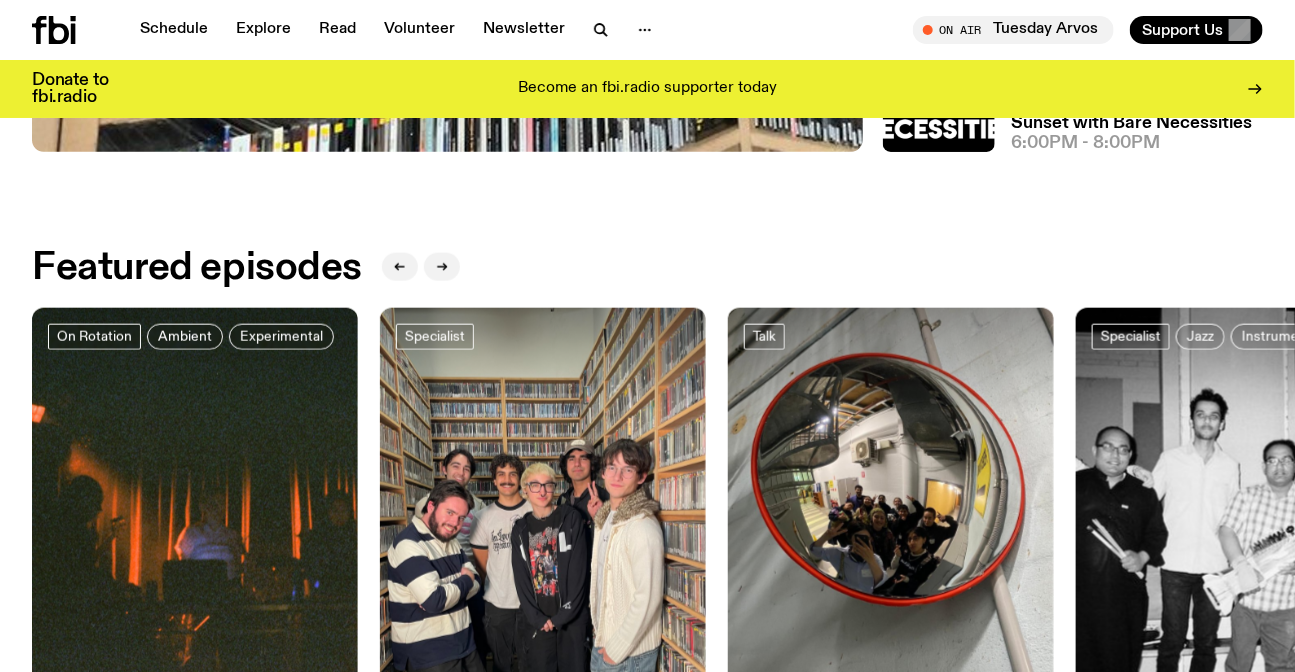 scroll, scrollTop: 904, scrollLeft: 0, axis: vertical 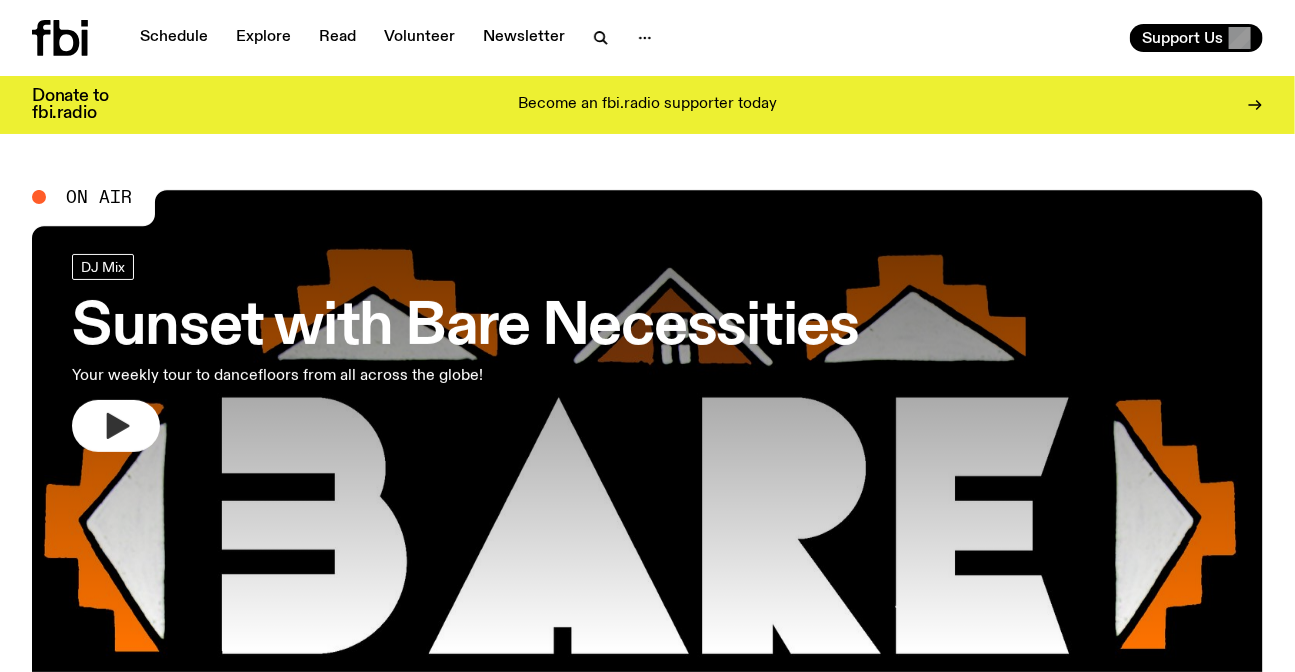 click 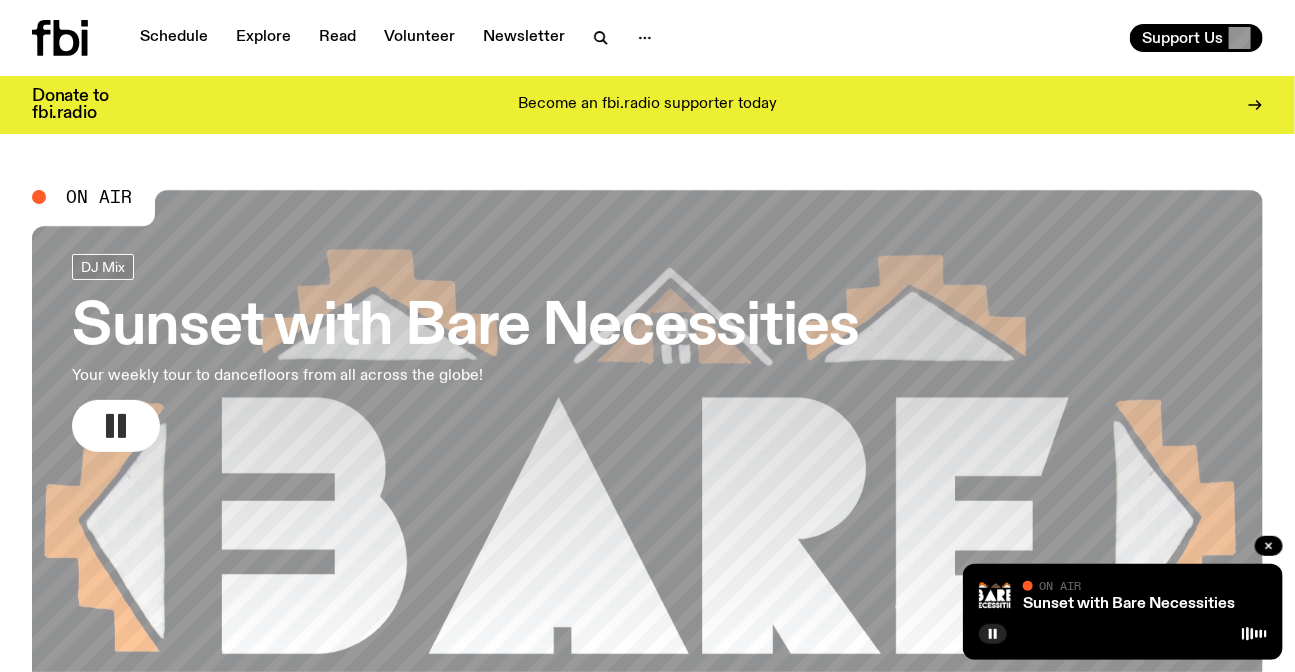 click on "On Air DJ Mix Sunset with Bare Necessities Your weekly tour to dancefloors from all across the globe! Up Next The Bridge with Mara Schwerdtfeger 8:00pm - 9:00pm  Up Next The Bridge with Mara Schwerdtfeger 8:00pm - 9:00pm  Featured episodes On Rotation Ambient Experimental The Live Feed / Worlds Only 01.08.25 Specialist 704 W HIGH ST with Your Arms Are My Cocoon 03.08.25 Talk Race Matters / It's a movement not a moment 03.08.25 Specialist Jazz Instrumental +2 Marmalade On The Moon - Jaubi Interview // With Tommy Boutros & Hannah Galvin  03.08.25 DJ Mix dot.zip ft. louli 02.08.25 Specialist Jazz Experimental +1 Phrygia / Verse  02.08.25 DJ Mix MSG4000: Nausheen 01.08.25 On Rotation The Playlist with Jim and Raf 01.08.25 View More Panturan Soul Funk Baile Funk Shuffle See all genres Latest articles Album of the Week mycriesfallondeafears –  mycriesfallondeafears 01.08.25 Intricate and thrashy guitar parts, sincerity, and threats to the integrity of the Goodspace floorboards. Independent Artist of the Week RIAH" at bounding box center [647, 2243] 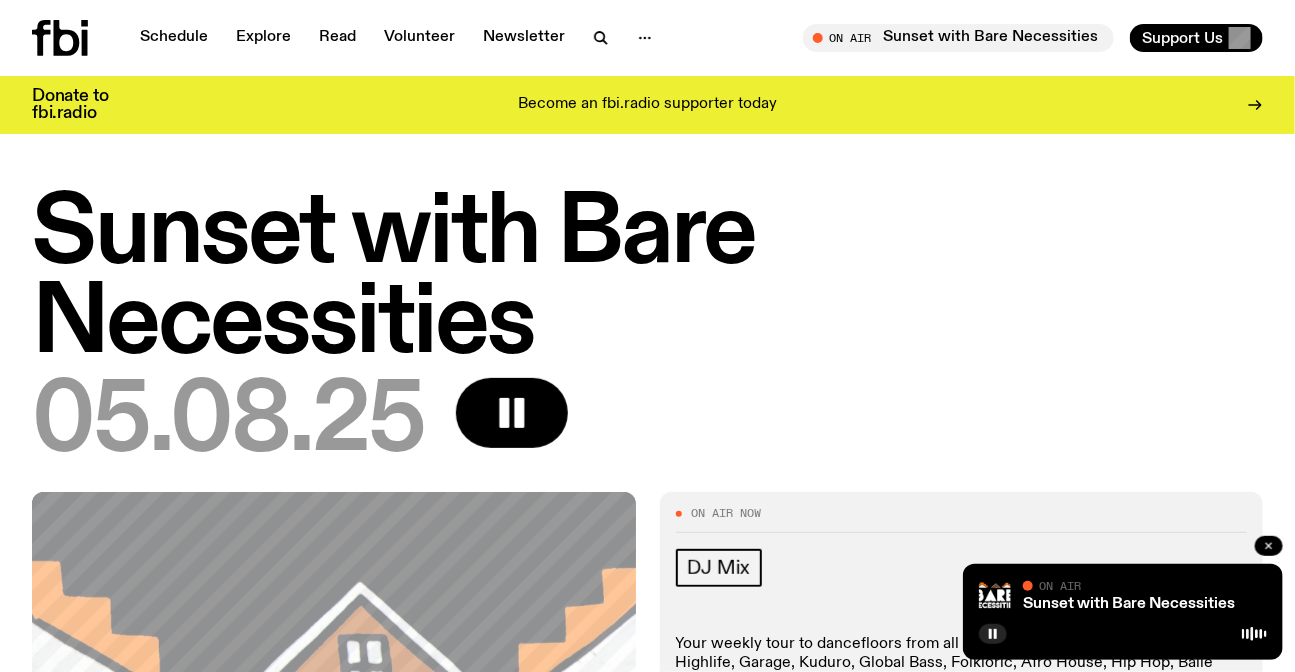 click 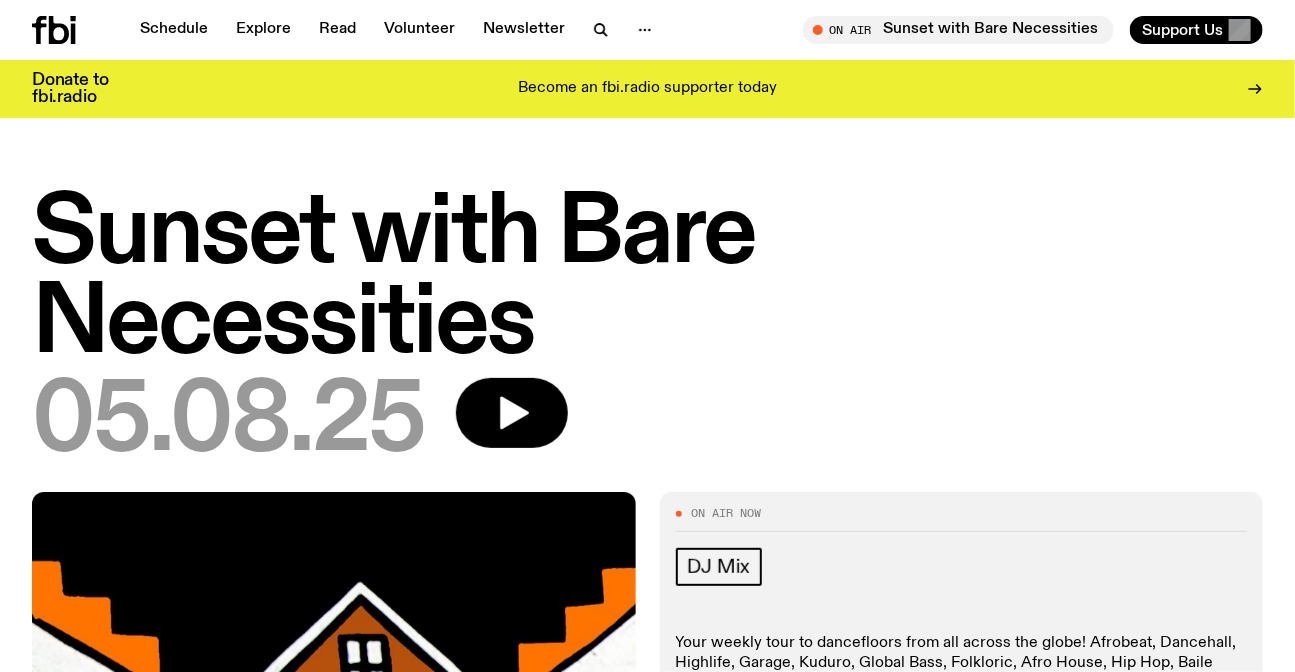 scroll, scrollTop: 571, scrollLeft: 0, axis: vertical 